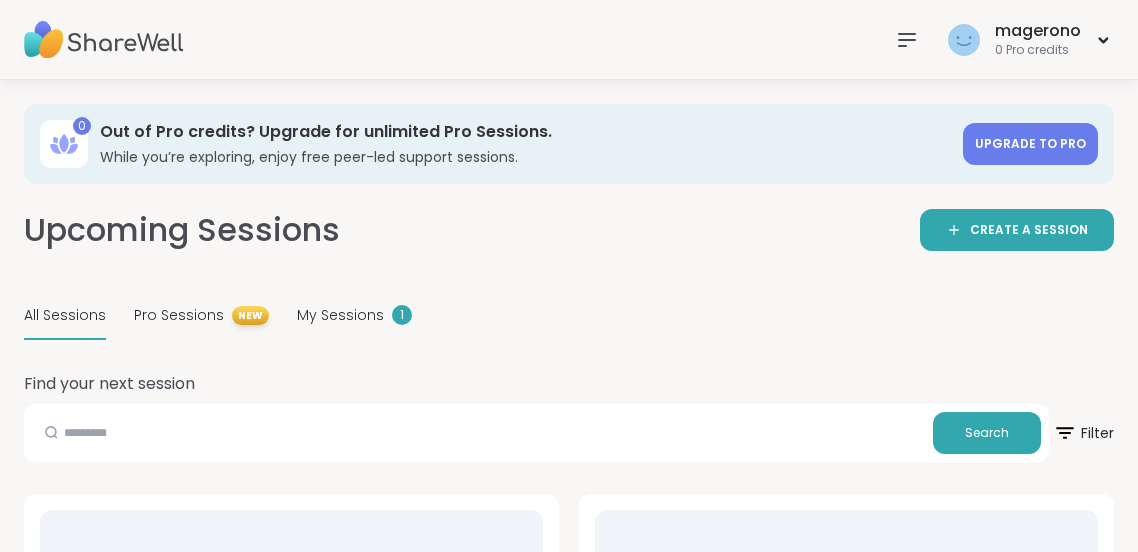 scroll, scrollTop: 0, scrollLeft: 0, axis: both 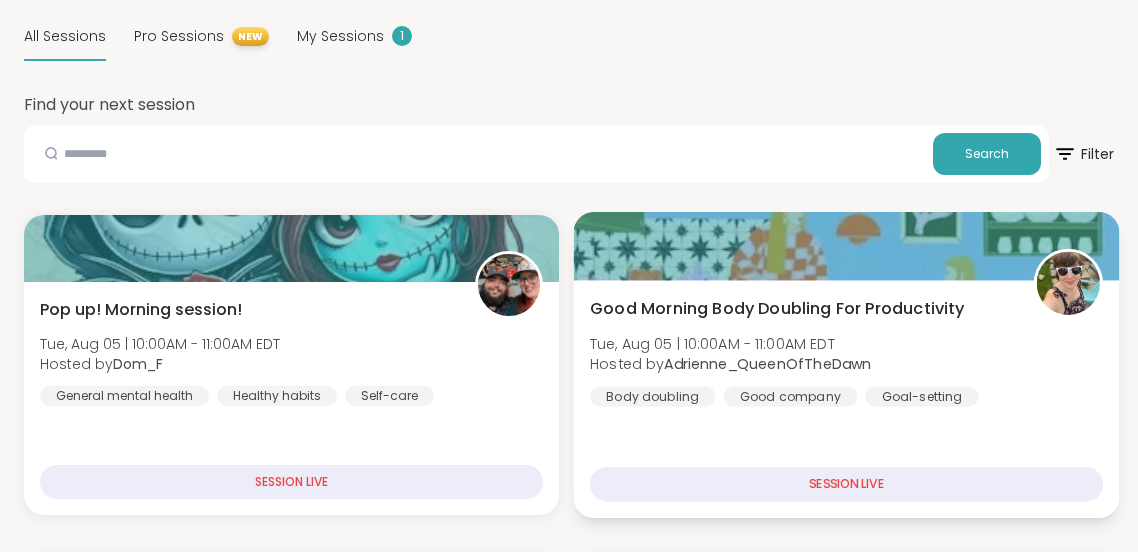 click on "Tue, Aug 05 | 10:00AM - 11:00AM EDT" at bounding box center (731, 343) 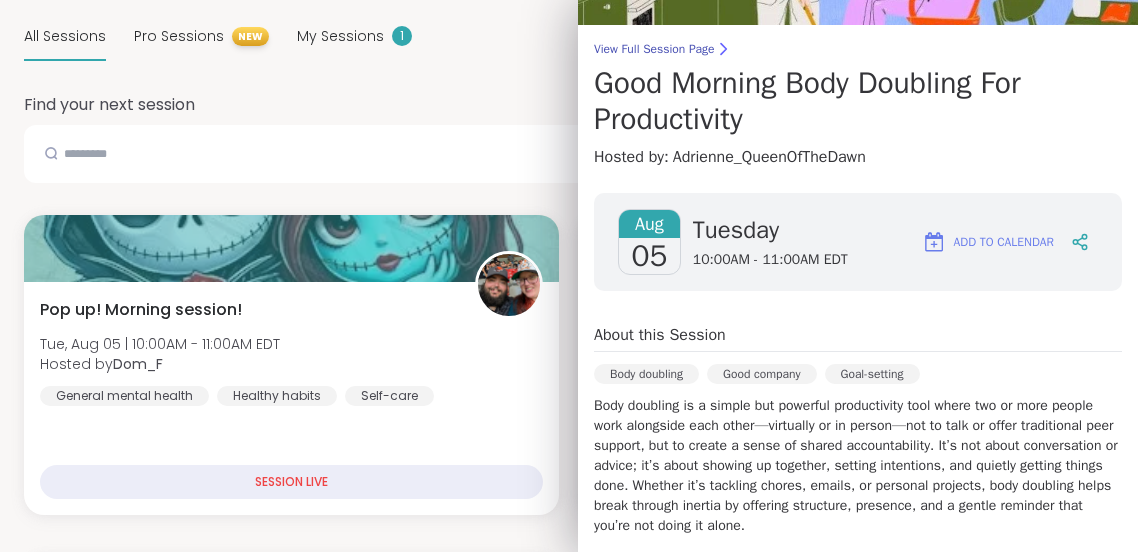 scroll, scrollTop: 137, scrollLeft: 0, axis: vertical 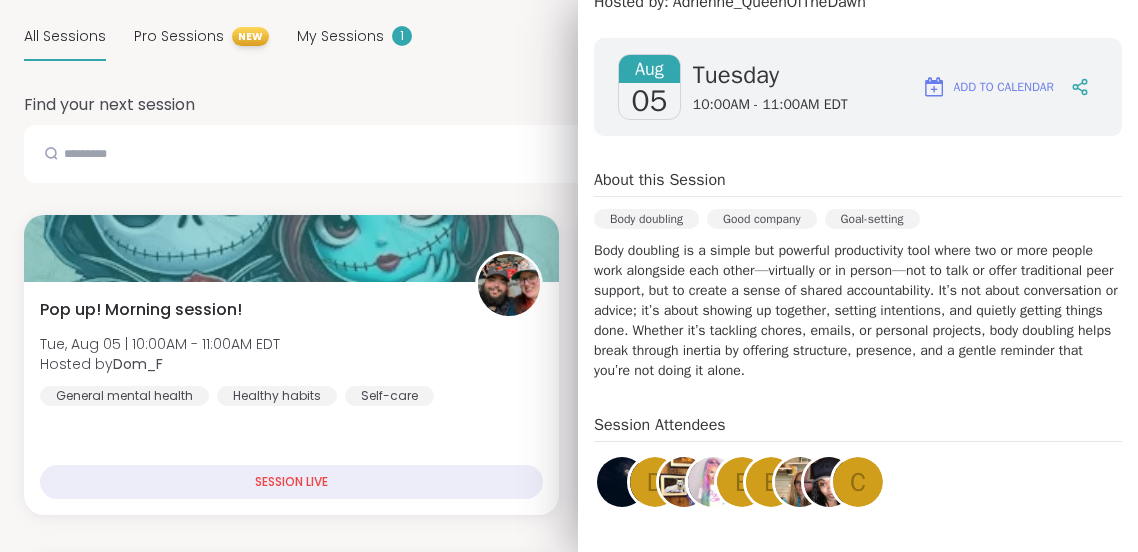 click at bounding box center [829, 482] 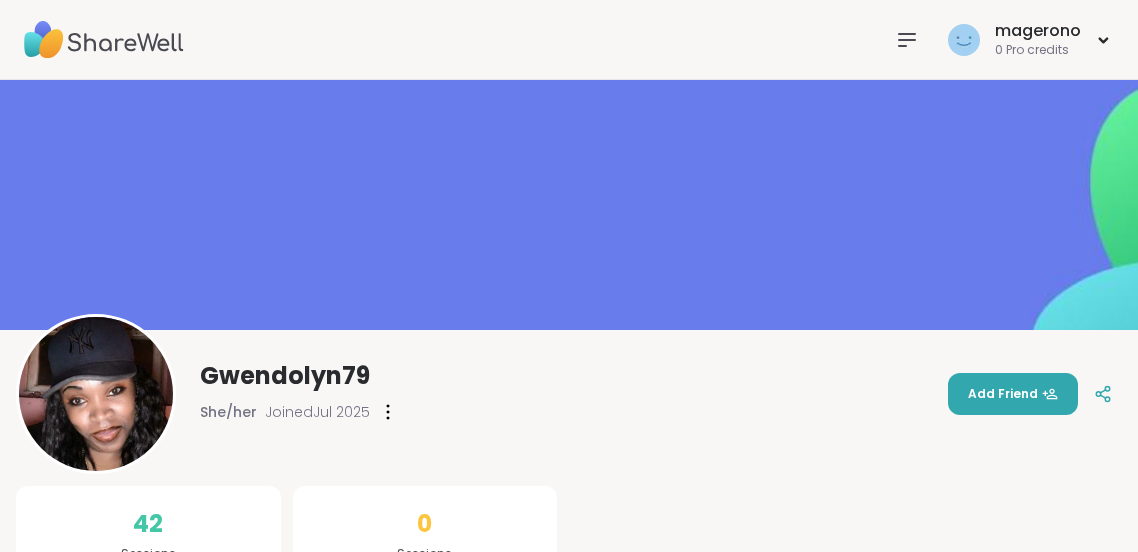 scroll, scrollTop: 0, scrollLeft: 0, axis: both 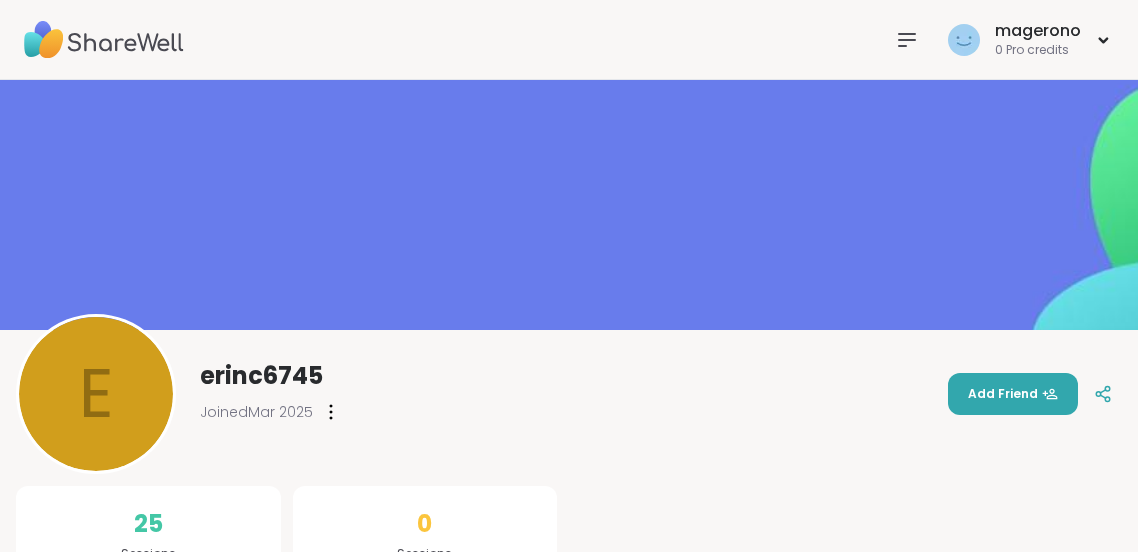 click at bounding box center [851, 892] 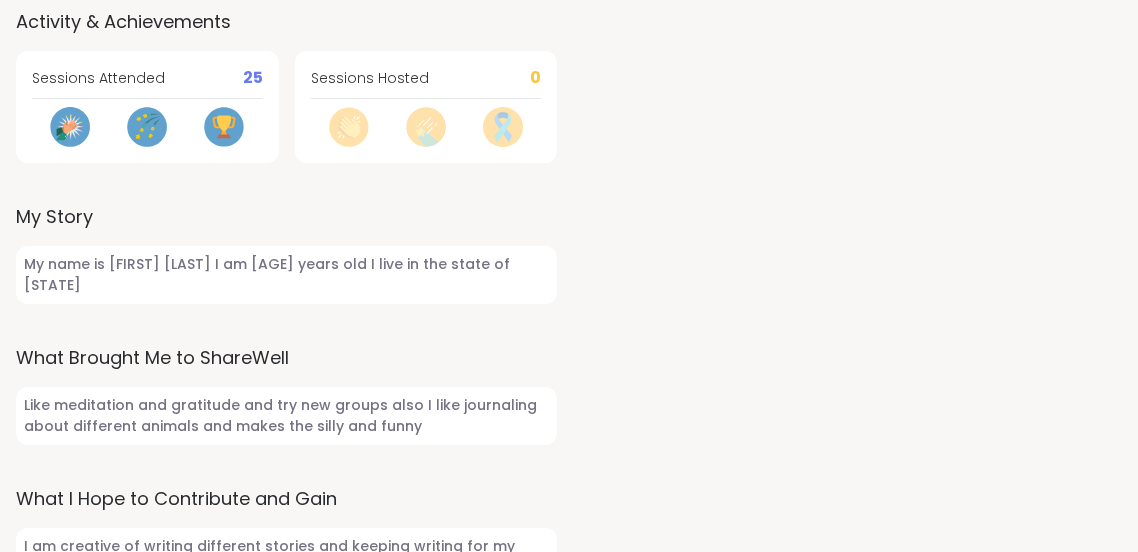 scroll, scrollTop: 768, scrollLeft: 0, axis: vertical 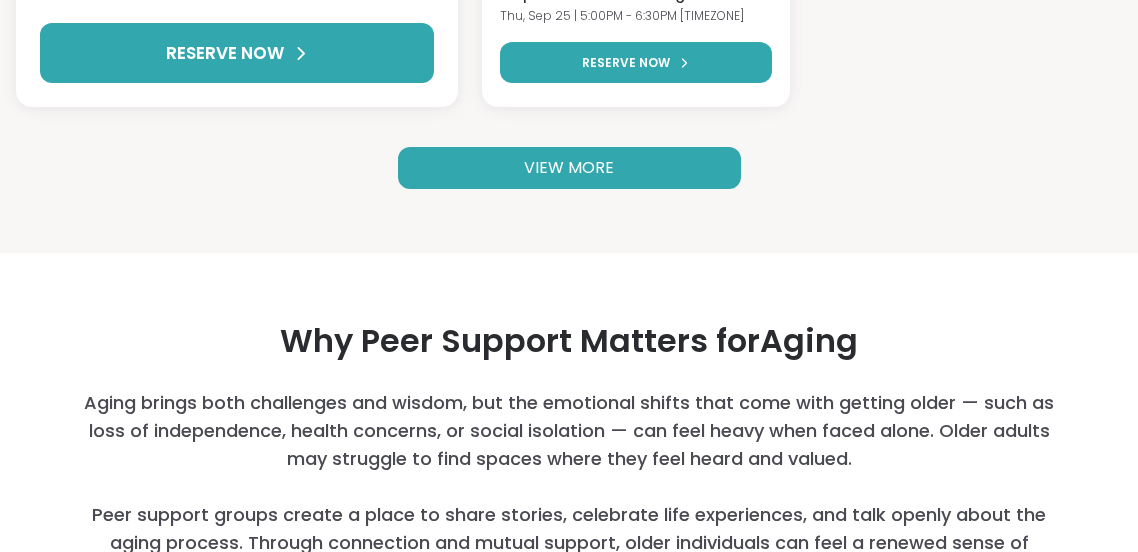 click on "VIEW MORE" at bounding box center (569, 168) 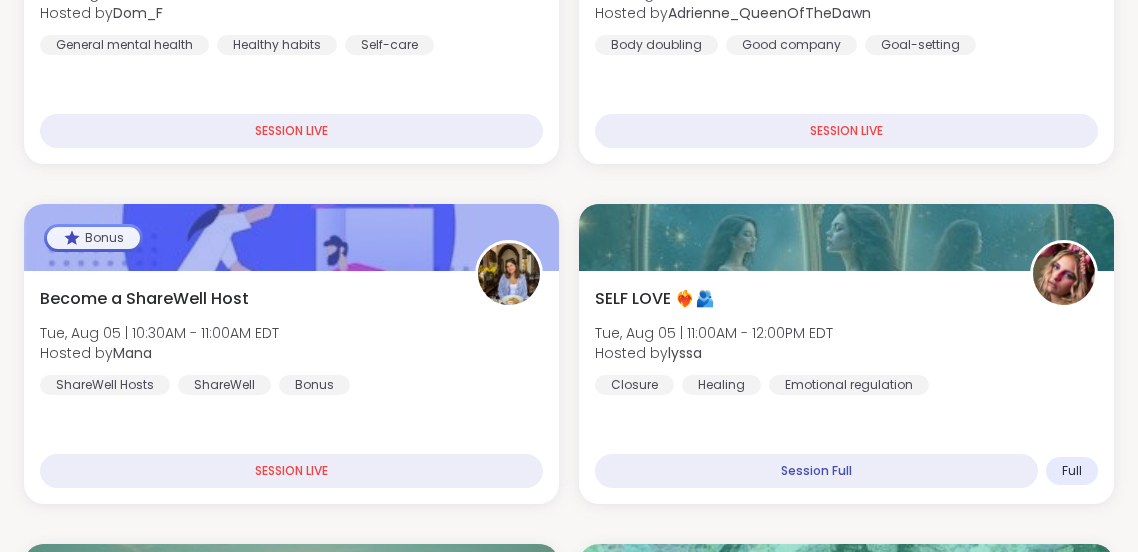 scroll, scrollTop: 639, scrollLeft: 0, axis: vertical 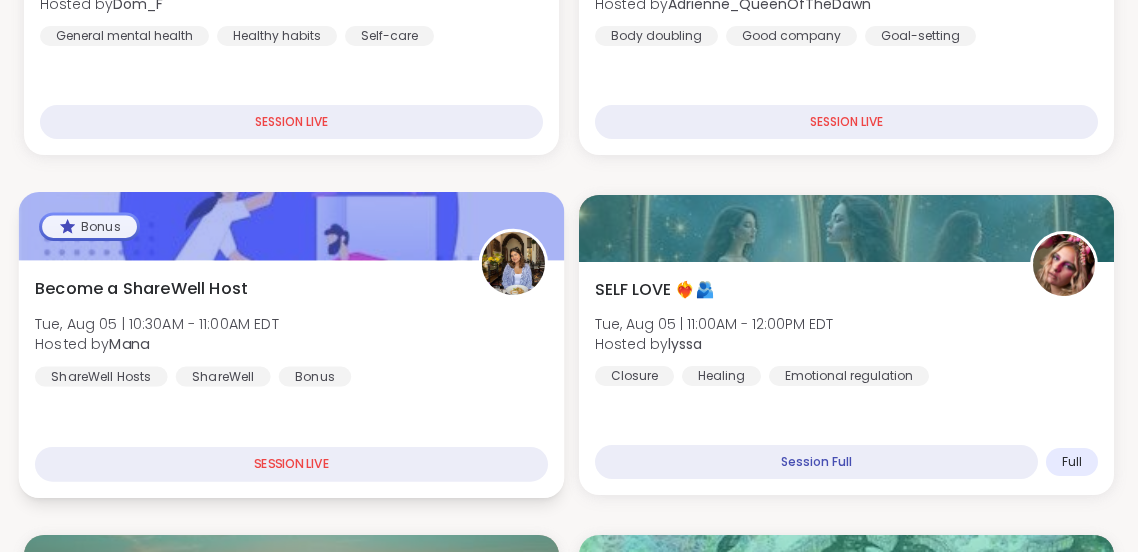 click at bounding box center (513, 263) 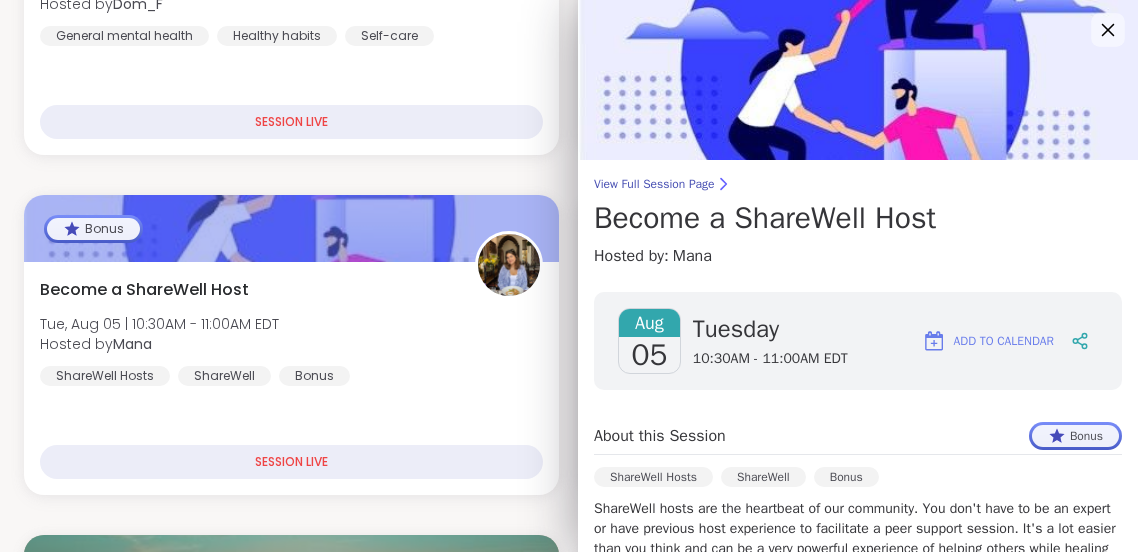 click 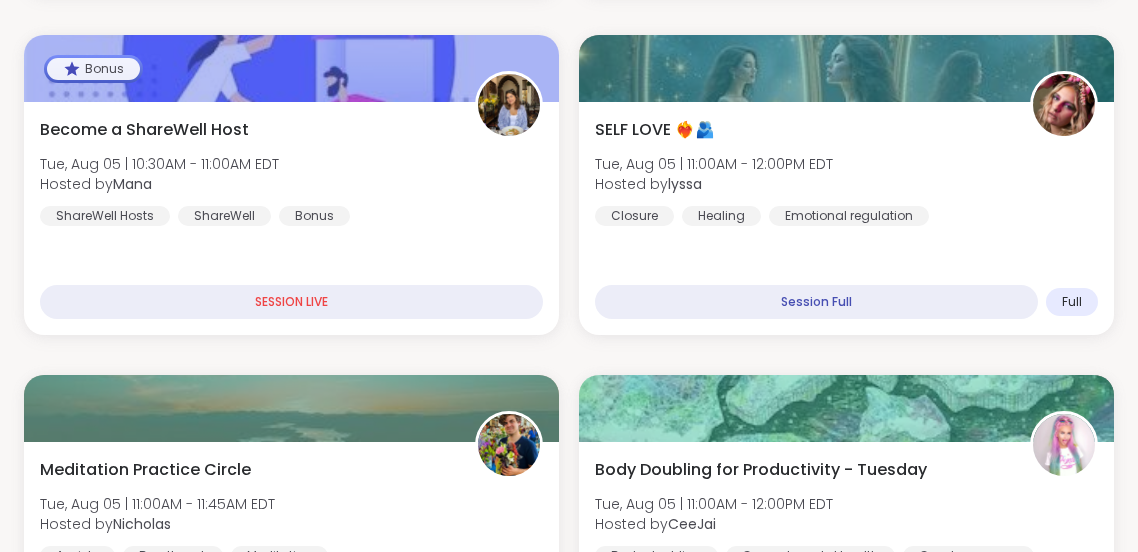 scroll, scrollTop: 839, scrollLeft: 0, axis: vertical 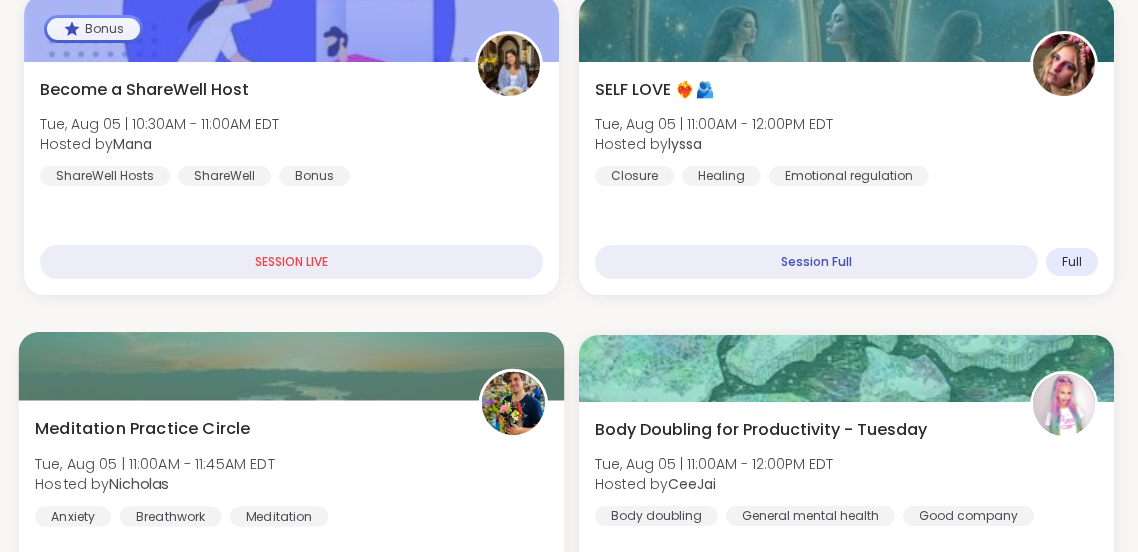 click at bounding box center (513, 403) 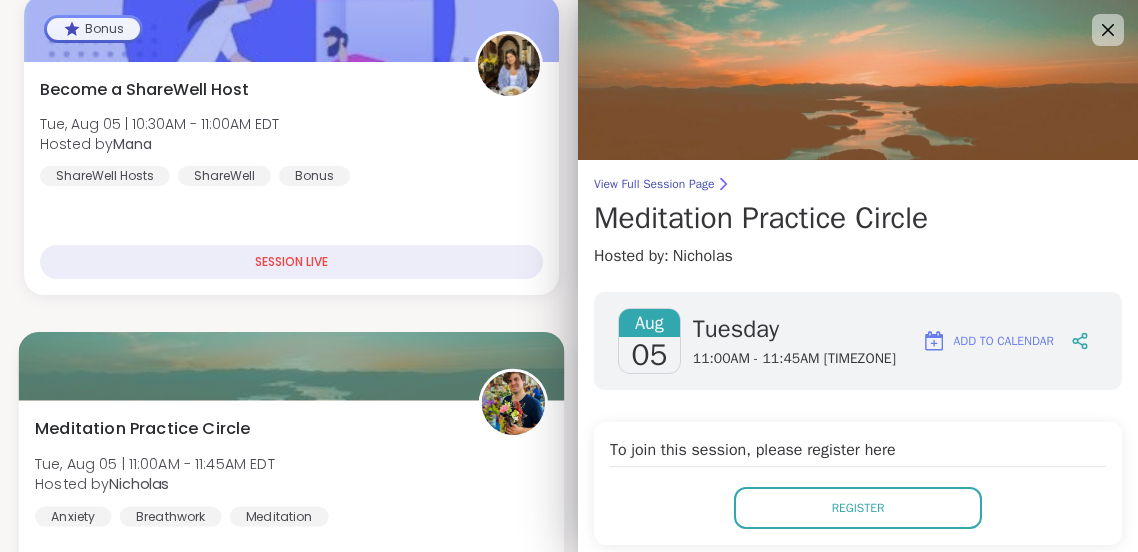 click at bounding box center (513, 403) 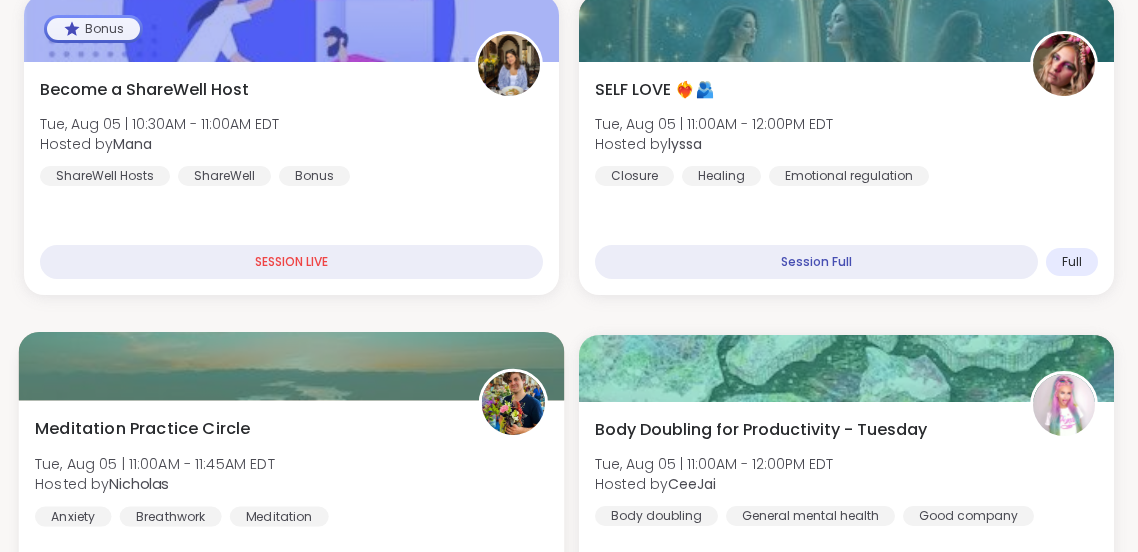 click at bounding box center [513, 403] 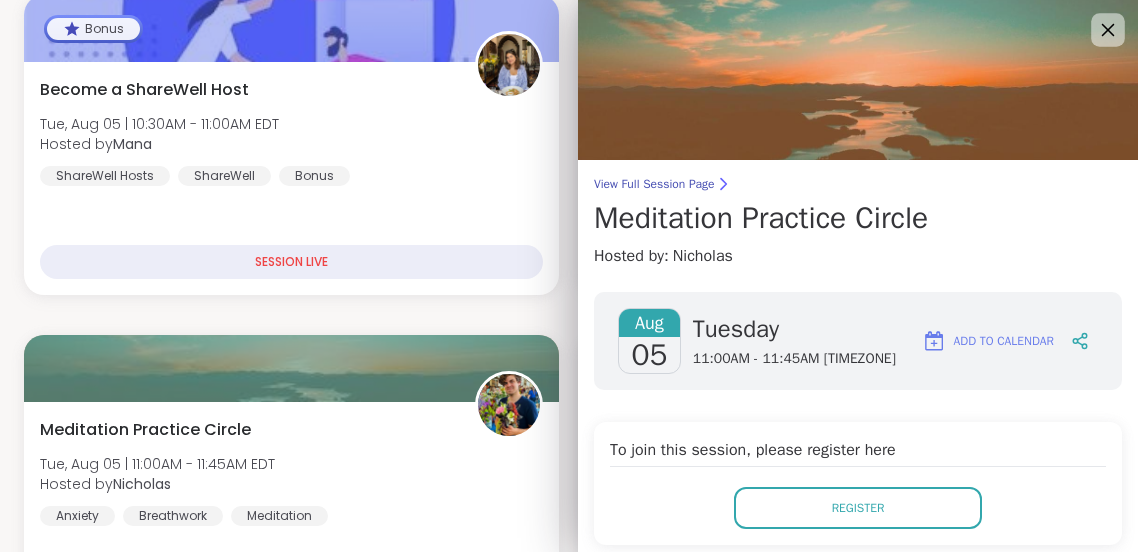 click 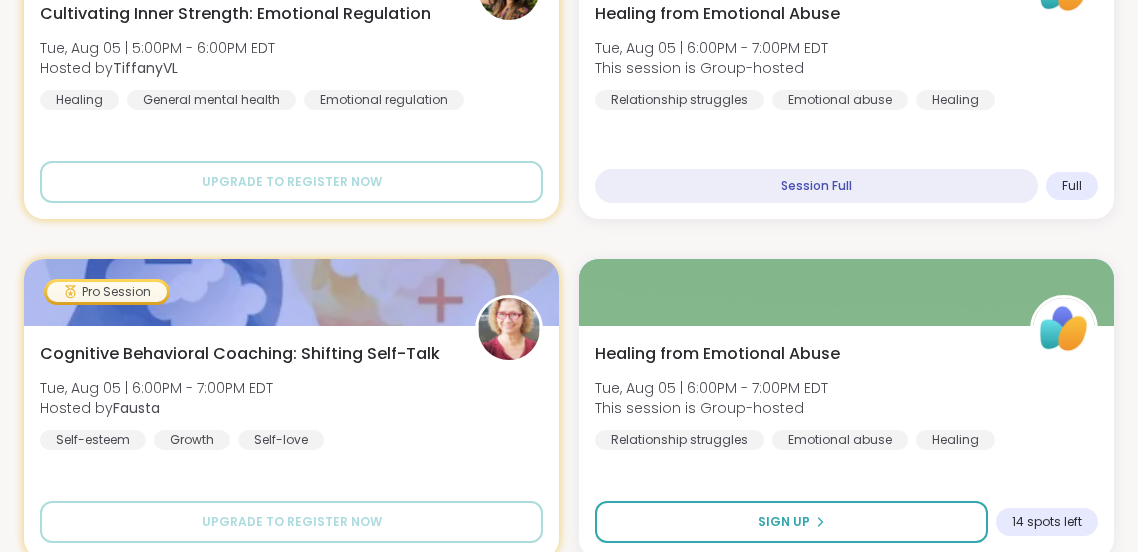 scroll, scrollTop: 2959, scrollLeft: 0, axis: vertical 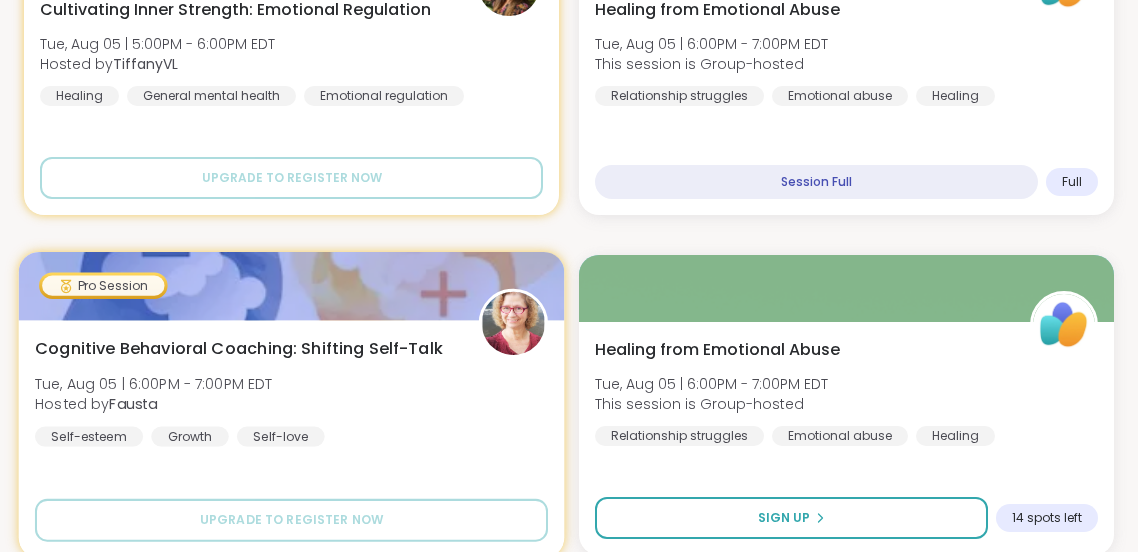 click at bounding box center [513, 323] 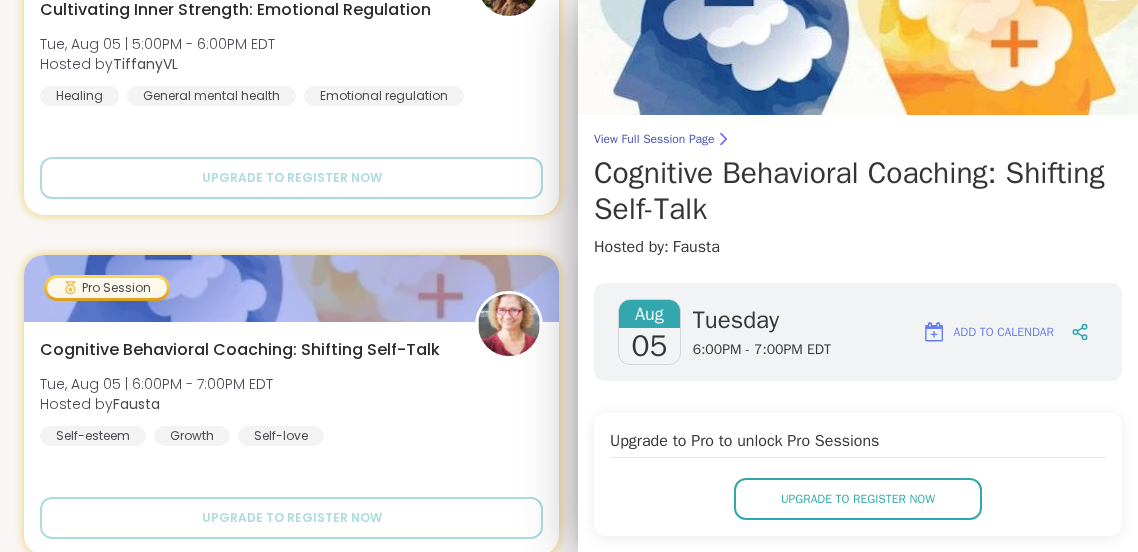 scroll, scrollTop: 0, scrollLeft: 0, axis: both 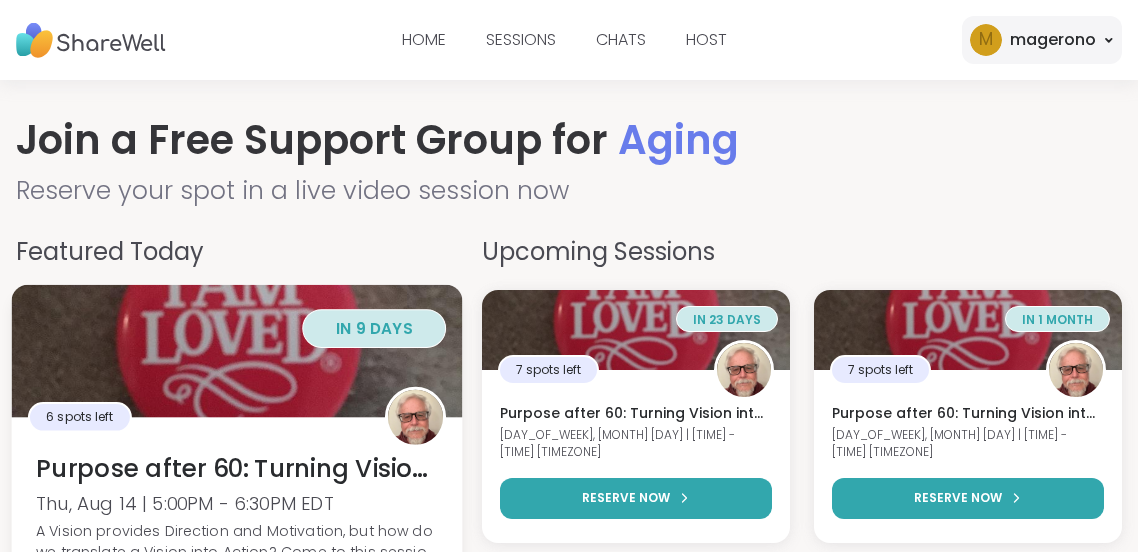 click on "6 spots left" at bounding box center [237, 416] 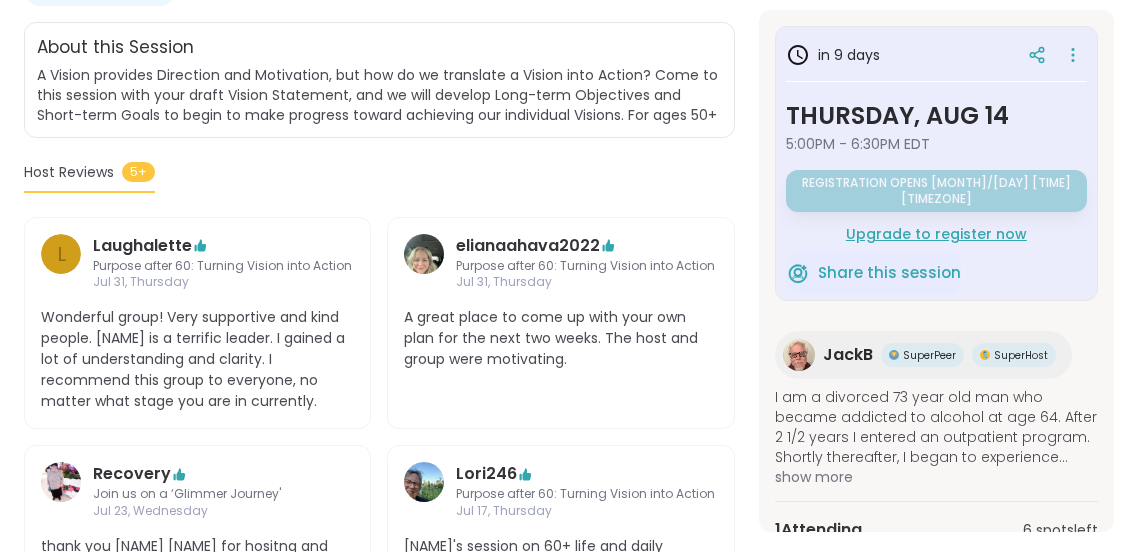 scroll, scrollTop: 559, scrollLeft: 0, axis: vertical 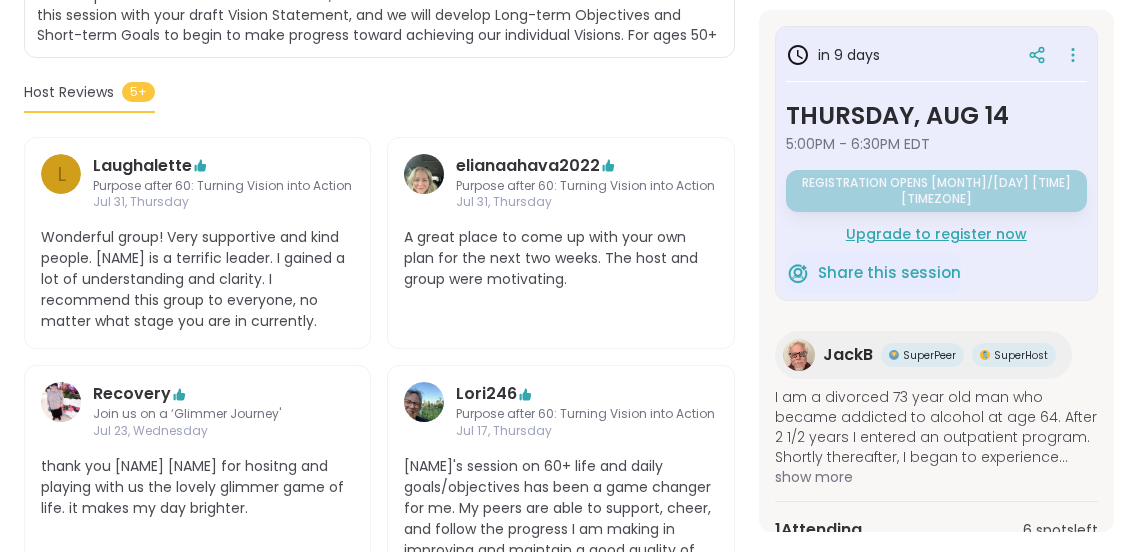 click on "show more" at bounding box center [936, 477] 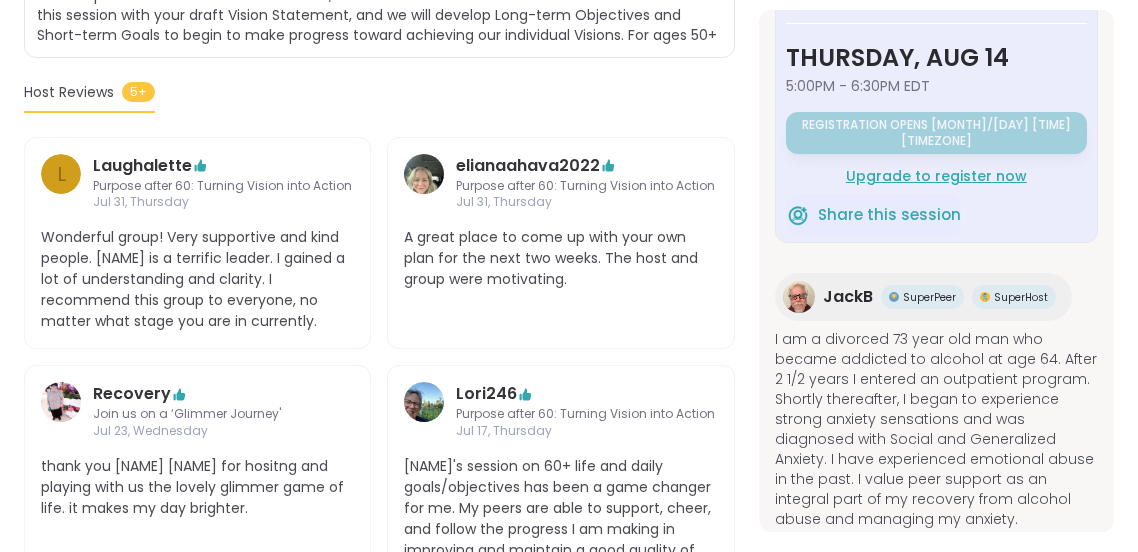 scroll, scrollTop: 79, scrollLeft: 0, axis: vertical 